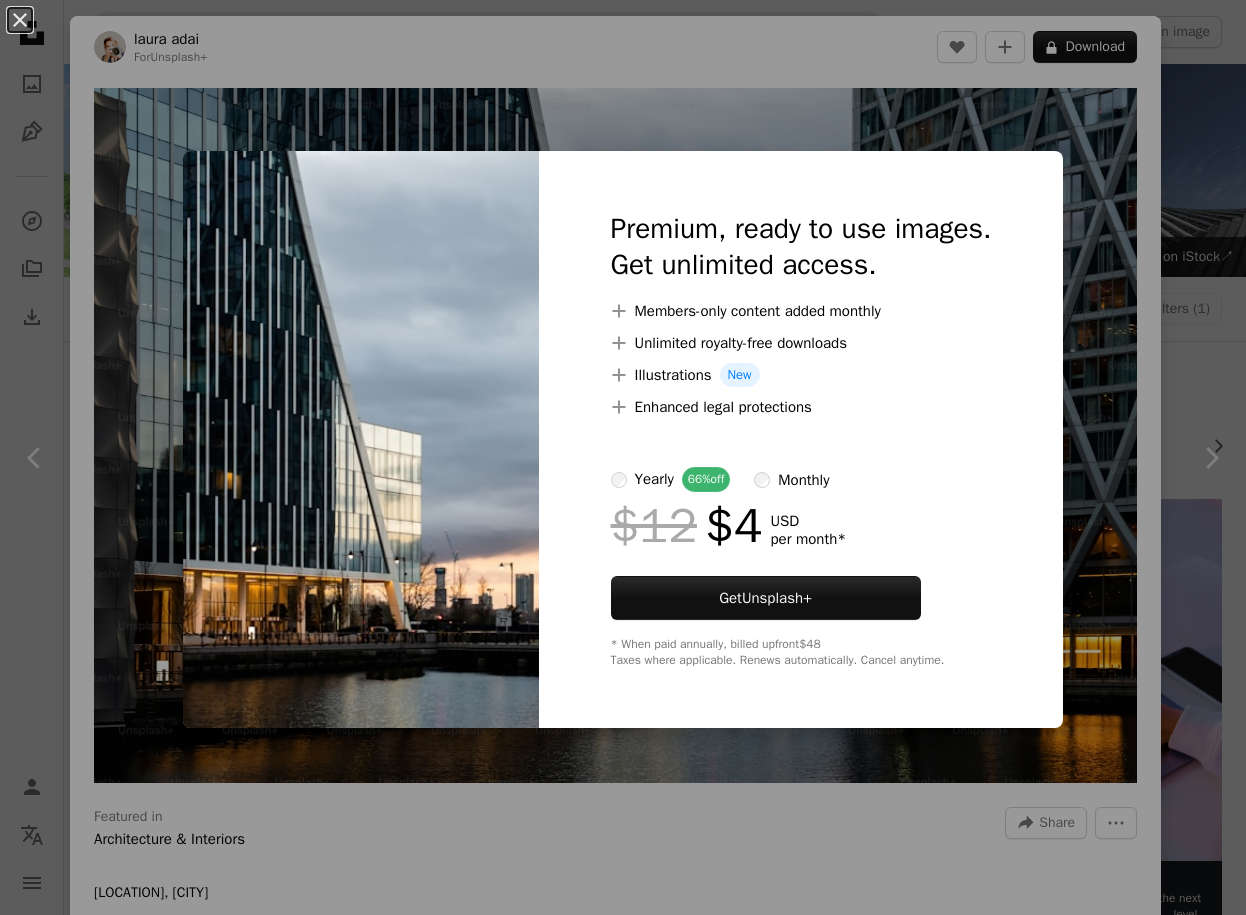 scroll, scrollTop: 17700, scrollLeft: 0, axis: vertical 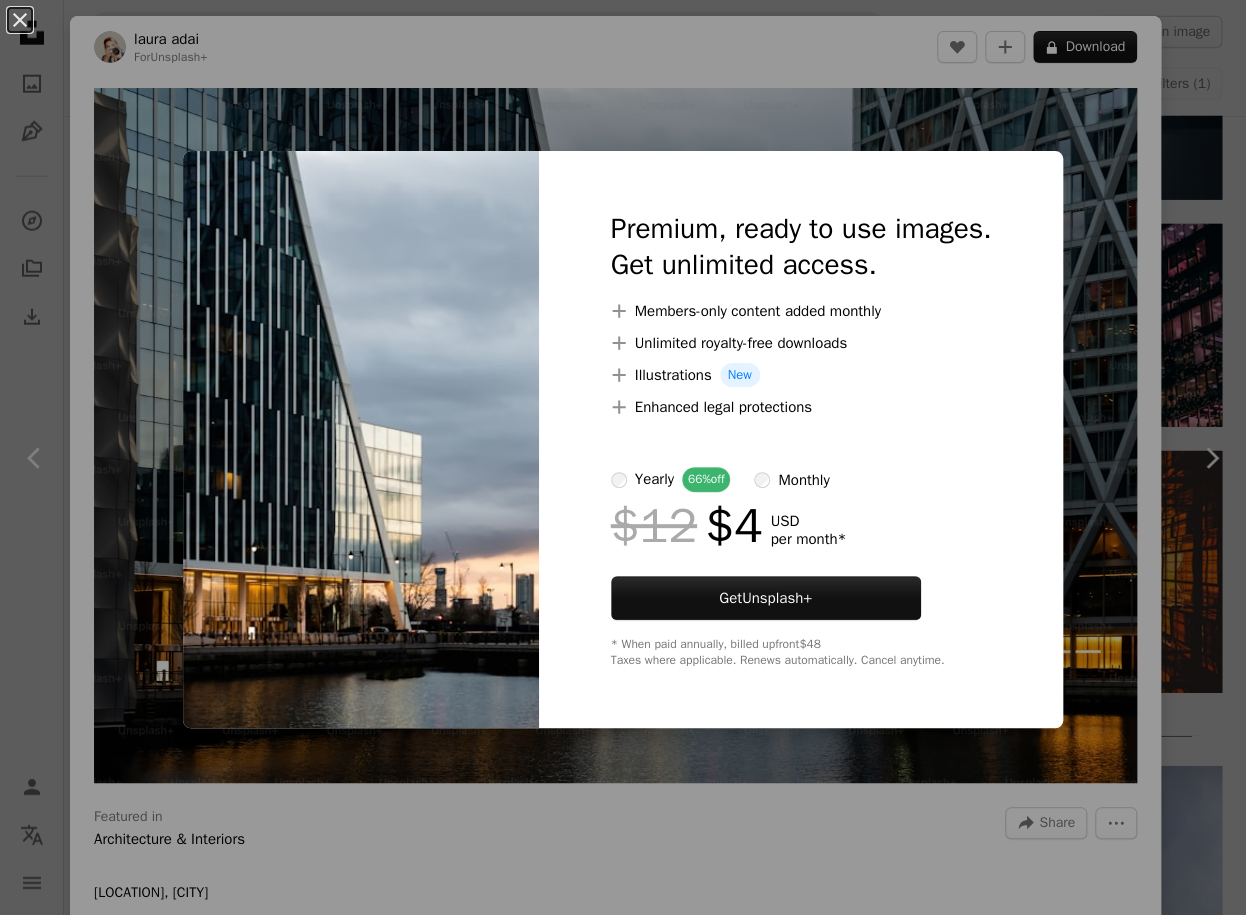 click on "monthly" at bounding box center (803, 480) 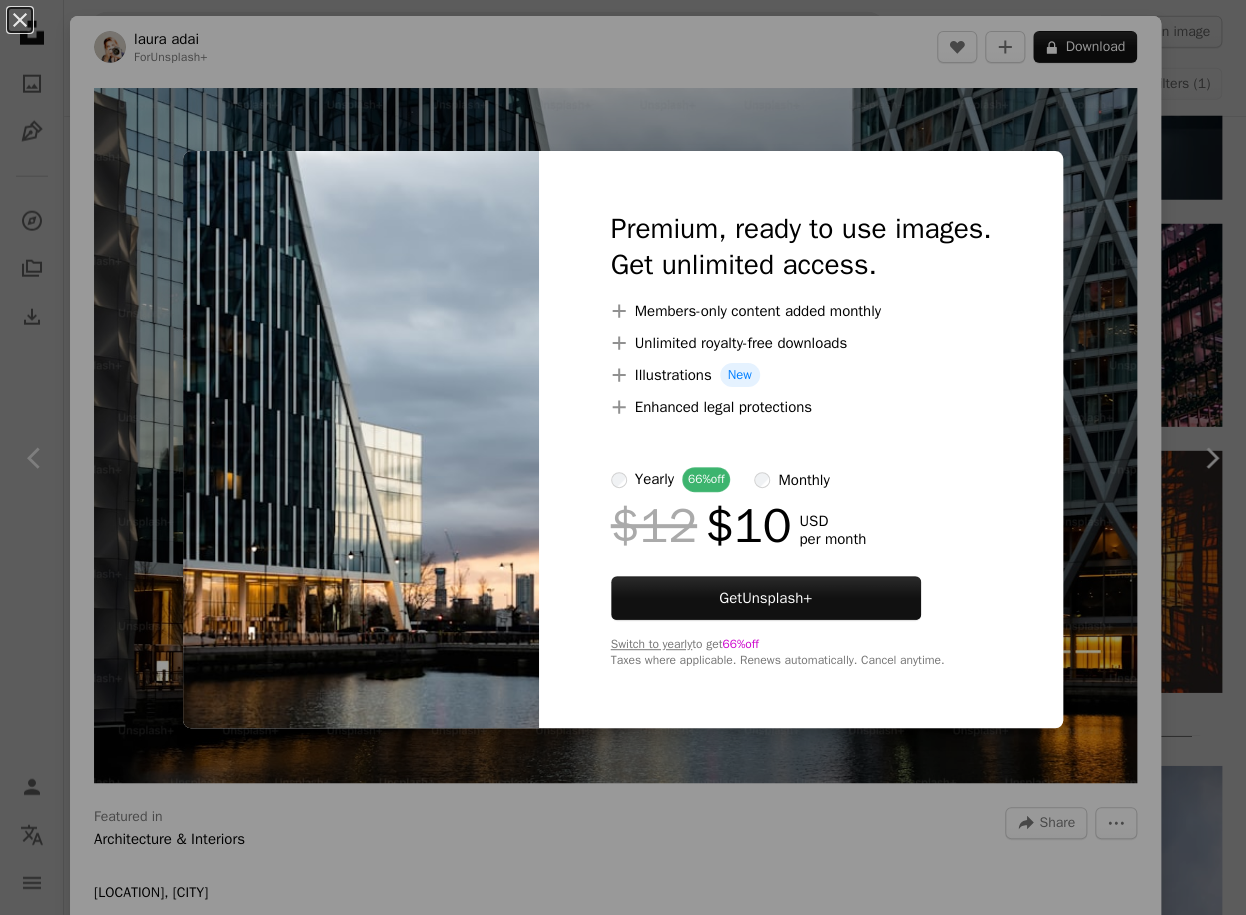 click on "An X shape Premium, ready to use images. Get unlimited access. A plus sign Members-only content added monthly A plus sign Unlimited royalty-free downloads A plus sign Illustrations  New A plus sign Enhanced legal protections yearly 66%  off monthly $12   $10 USD per month Get  Unsplash+ Switch to yearly  to get  66%  off Taxes where applicable. Renews automatically. Cancel anytime." at bounding box center (623, 457) 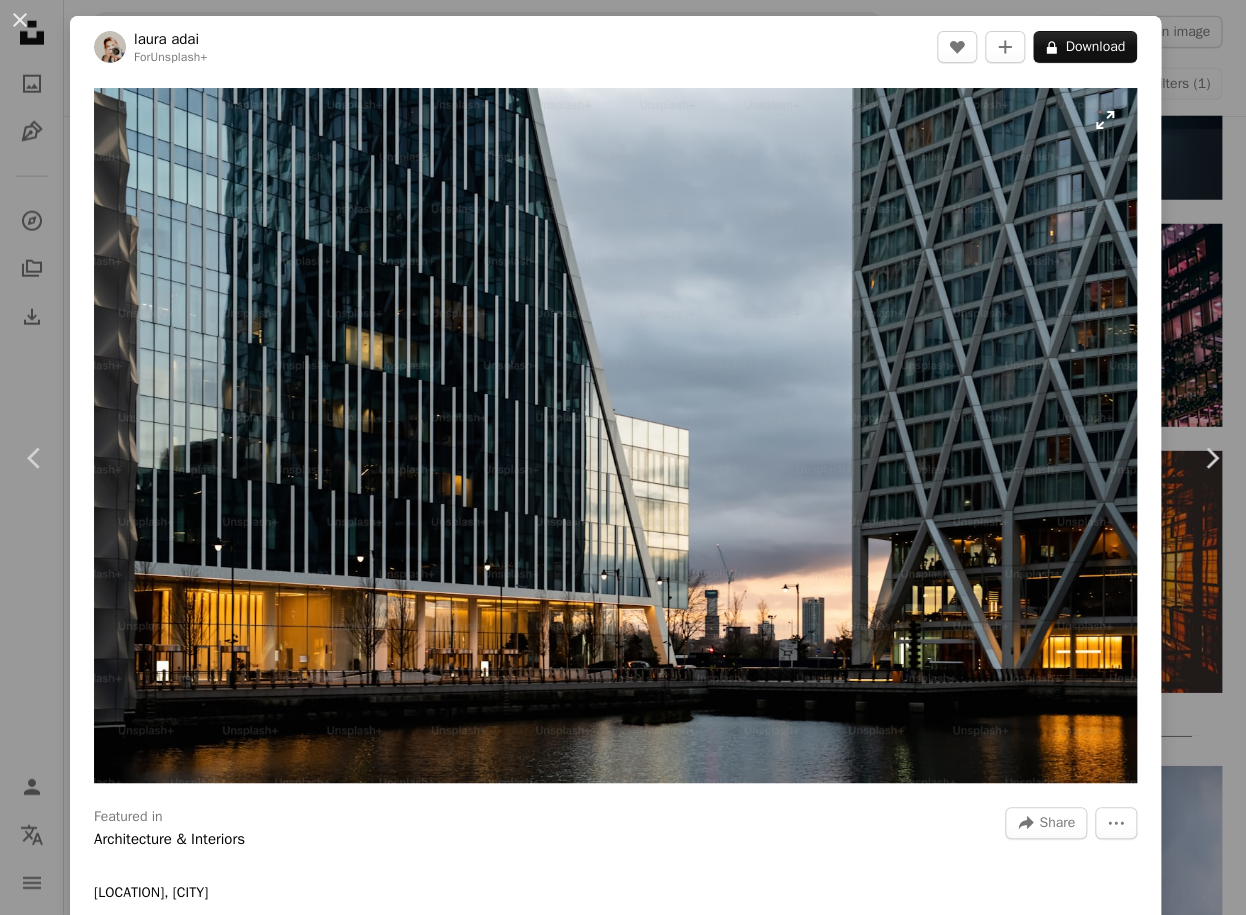 drag, startPoint x: 612, startPoint y: 319, endPoint x: 359, endPoint y: 391, distance: 263.04562 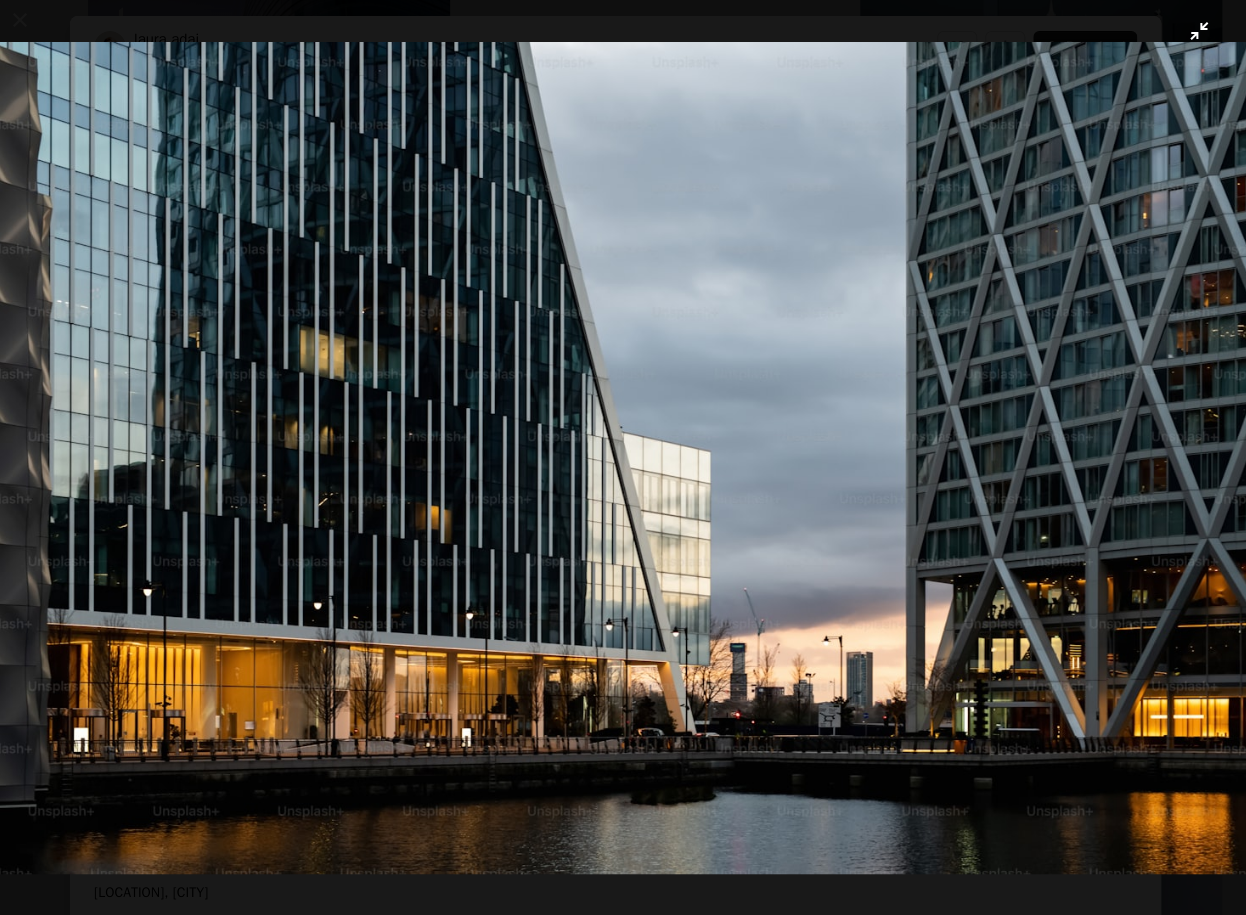 click at bounding box center [623, 458] 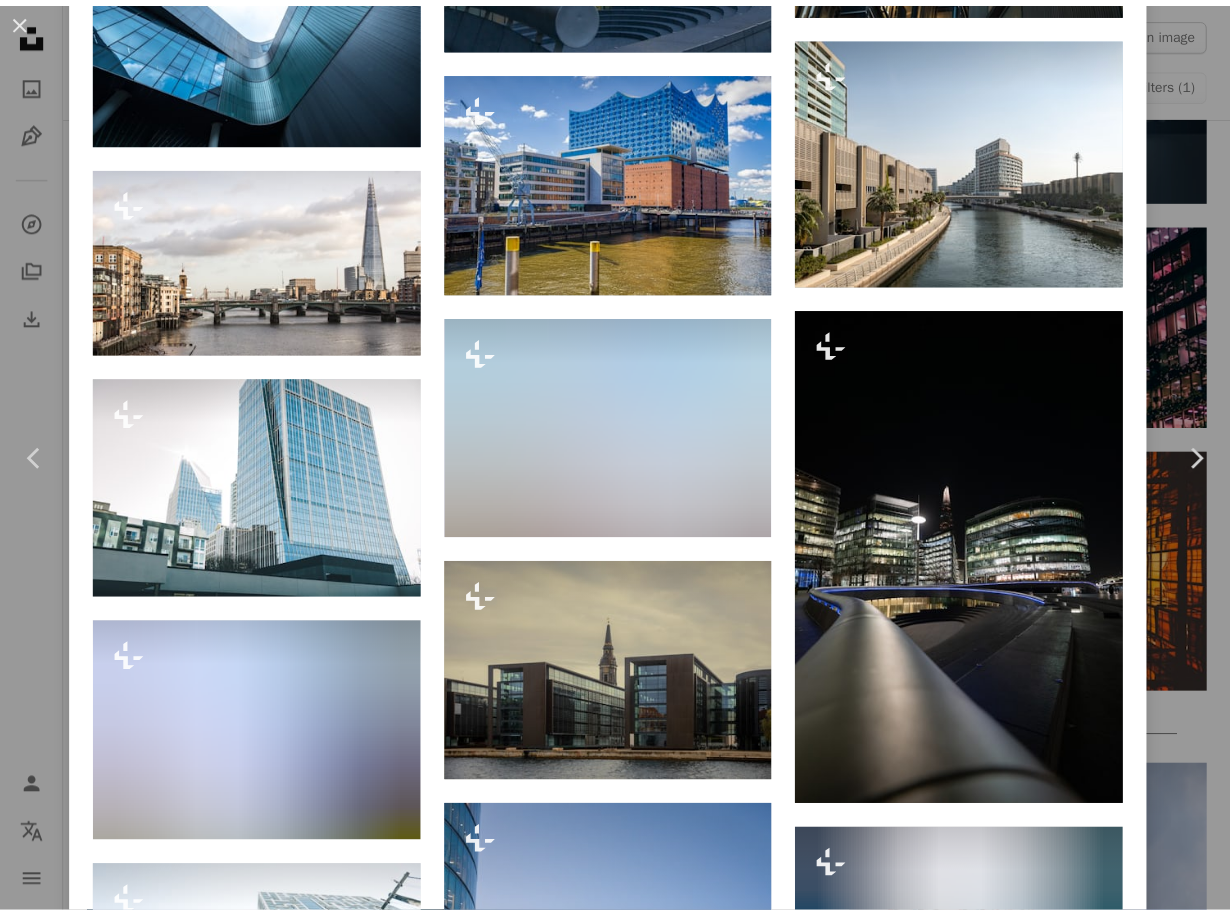scroll, scrollTop: 3500, scrollLeft: 0, axis: vertical 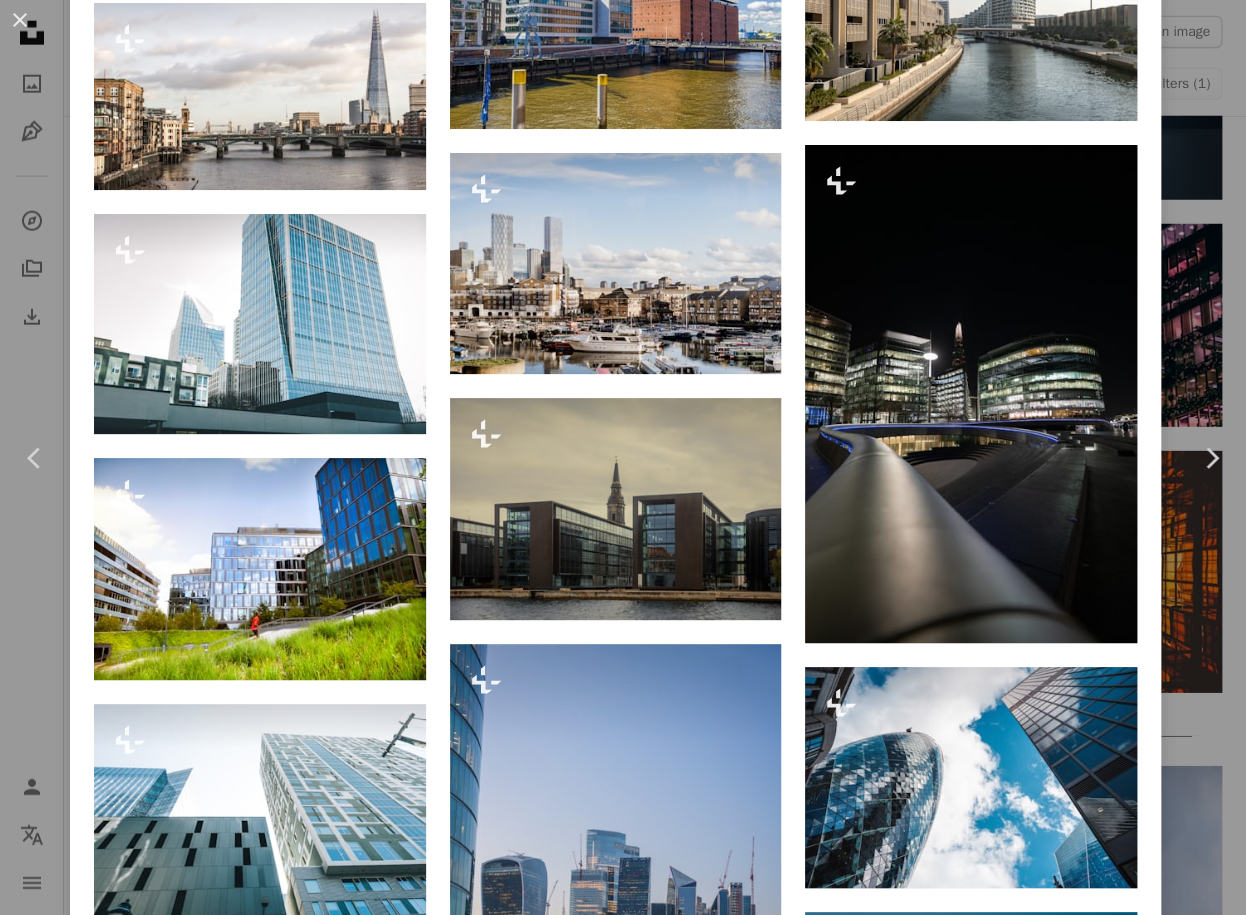 click on "An X shape Chevron left Chevron right [FIRST] [LAST] For Unsplash+ A heart A plus sign A lock Download Zoom in Featured in Architecture & Interiors A forward-right arrow Share More Actions [LOCATION], [CITY] A map marker [CITY], [COUNTRY] Calendar outlined Published on March 27, 2023 Safety Licensed under the Unsplash+ License city architecture london urban buildings cityscape united kingdom outdoors town high rise tall building canary wharf office buildings metropolis river thames sky scrapers exteriors Creative Commons images From this series Chevron right Plus sign for Unsplash+ Plus sign for Unsplash+ Plus sign for Unsplash+ Plus sign for Unsplash+ Plus sign for Unsplash+ Plus sign for Unsplash+ Plus sign for Unsplash+ Plus sign for Unsplash+ Plus sign for Unsplash+ Plus sign for Unsplash+ Related images Plus sign for Unsplash+ A heart A plus sign [FIRST] [LAST] For Unsplash+ A lock Download Plus sign for Unsplash+ A heart A plus sign Getty Images For Unsplash+ A lock Download Plus sign for Unsplash+ A heart For" at bounding box center (623, 457) 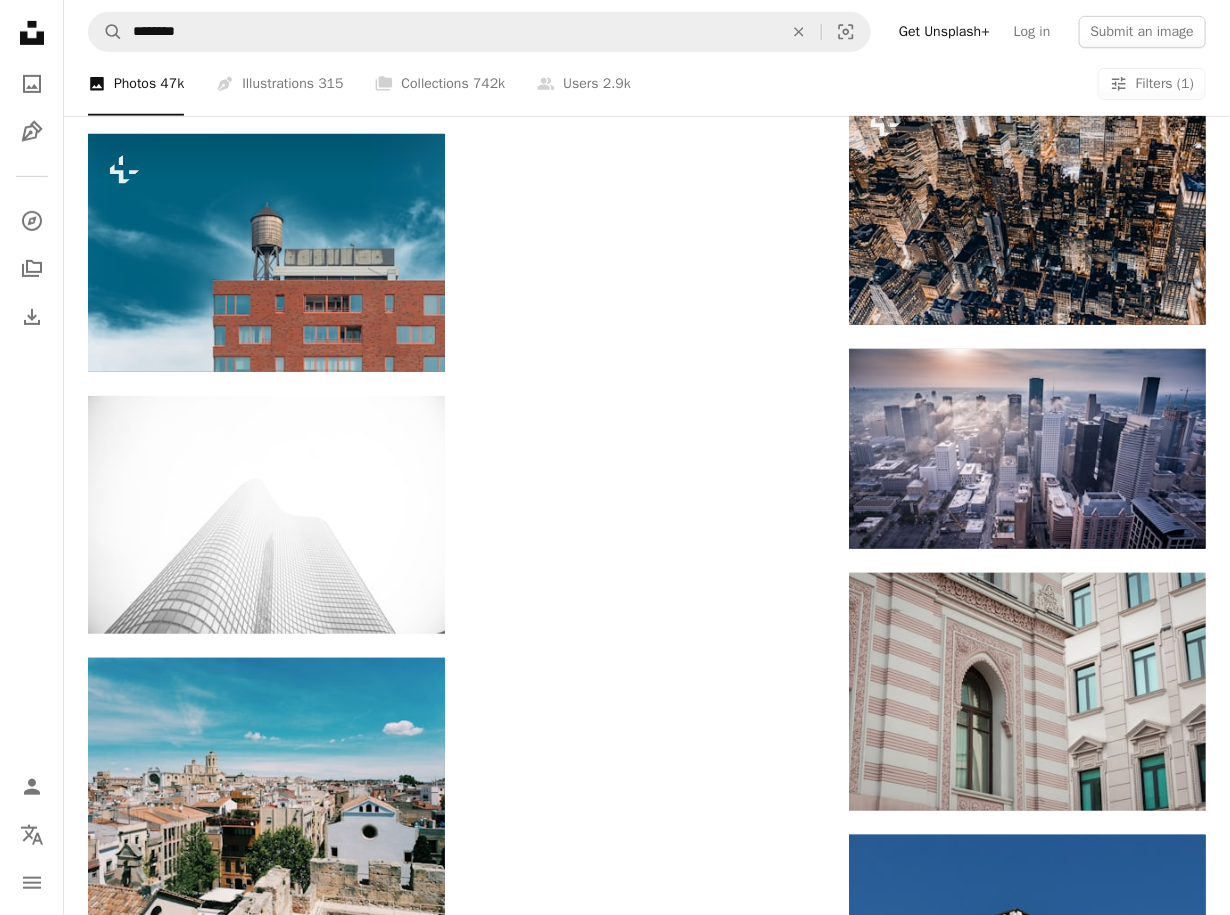 scroll, scrollTop: 21900, scrollLeft: 0, axis: vertical 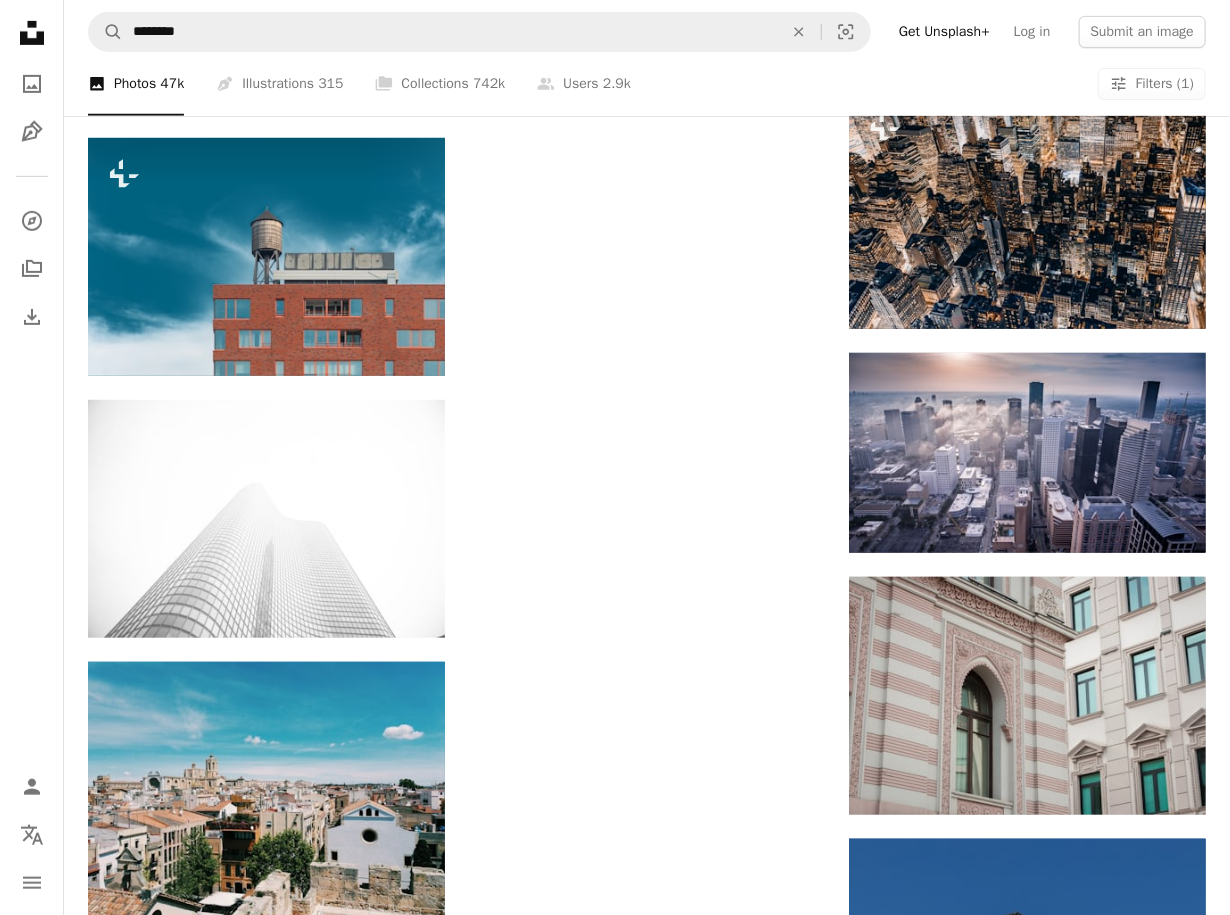 click at bounding box center (266, -1576) 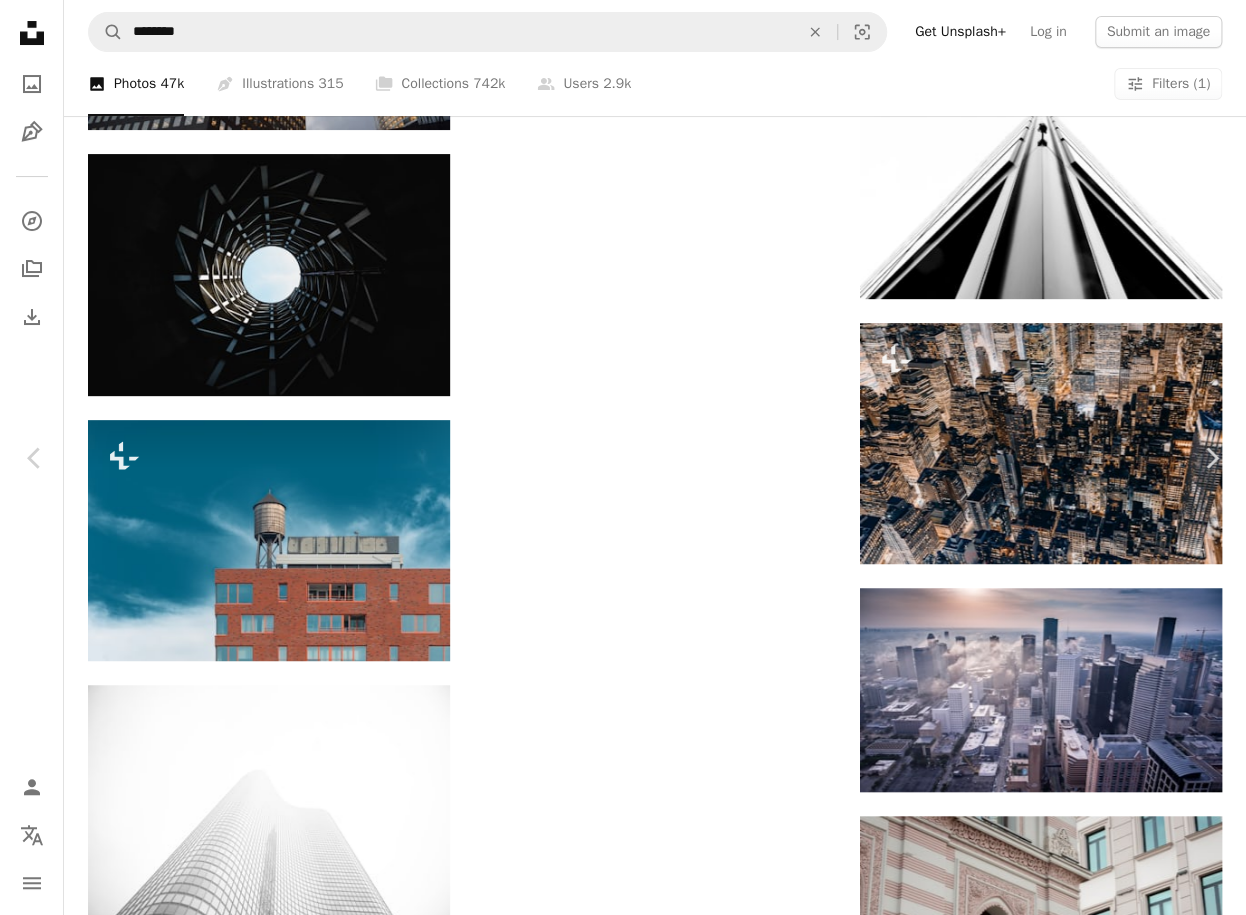 click on "An X shape Chevron left Chevron right [FIRST] [LAST] For Unsplash+ A heart A plus sign A lock Download Zoom in Featured in Architecture & Interiors A forward-right arrow Share More Actions [LOCATION], [CITY] A map marker [CITY], [COUNTRY] Calendar outlined Published on July 9, 2019 Camera Canon, EOS 1300D Safety Free to use under the Unsplash License building city architecture blue outdoor minimal urban window minimalist glass metal minimalism town tower lines material facade detail exterior grey Free pictures Browse premium related images on iStock | Save 20% with code UNSPLASH20 View more on iStock ↗ Related images A heart A plus sign H&CO Available for hire A checkmark inside of a circle Arrow pointing down A heart For" at bounding box center (623, 2353) 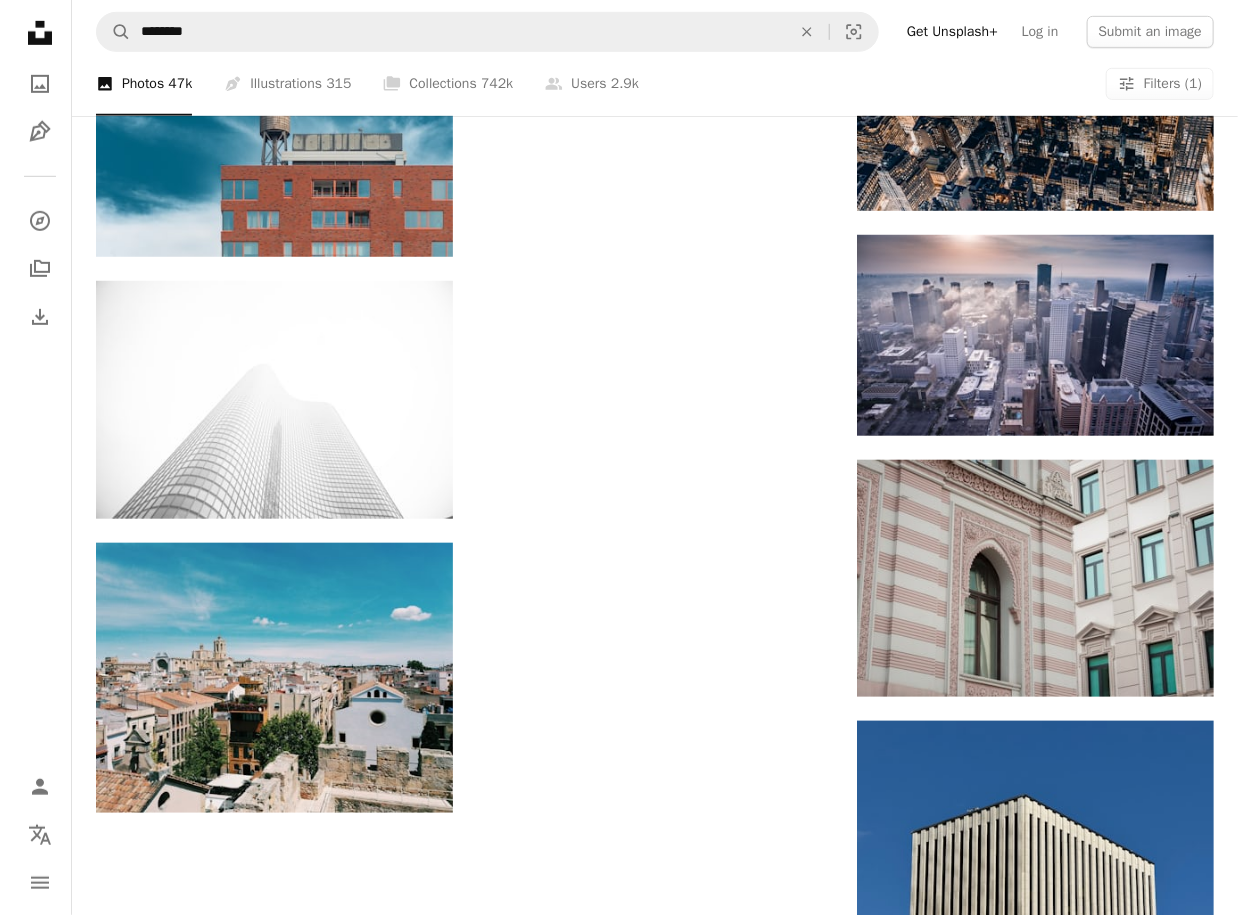 scroll, scrollTop: 22000, scrollLeft: 0, axis: vertical 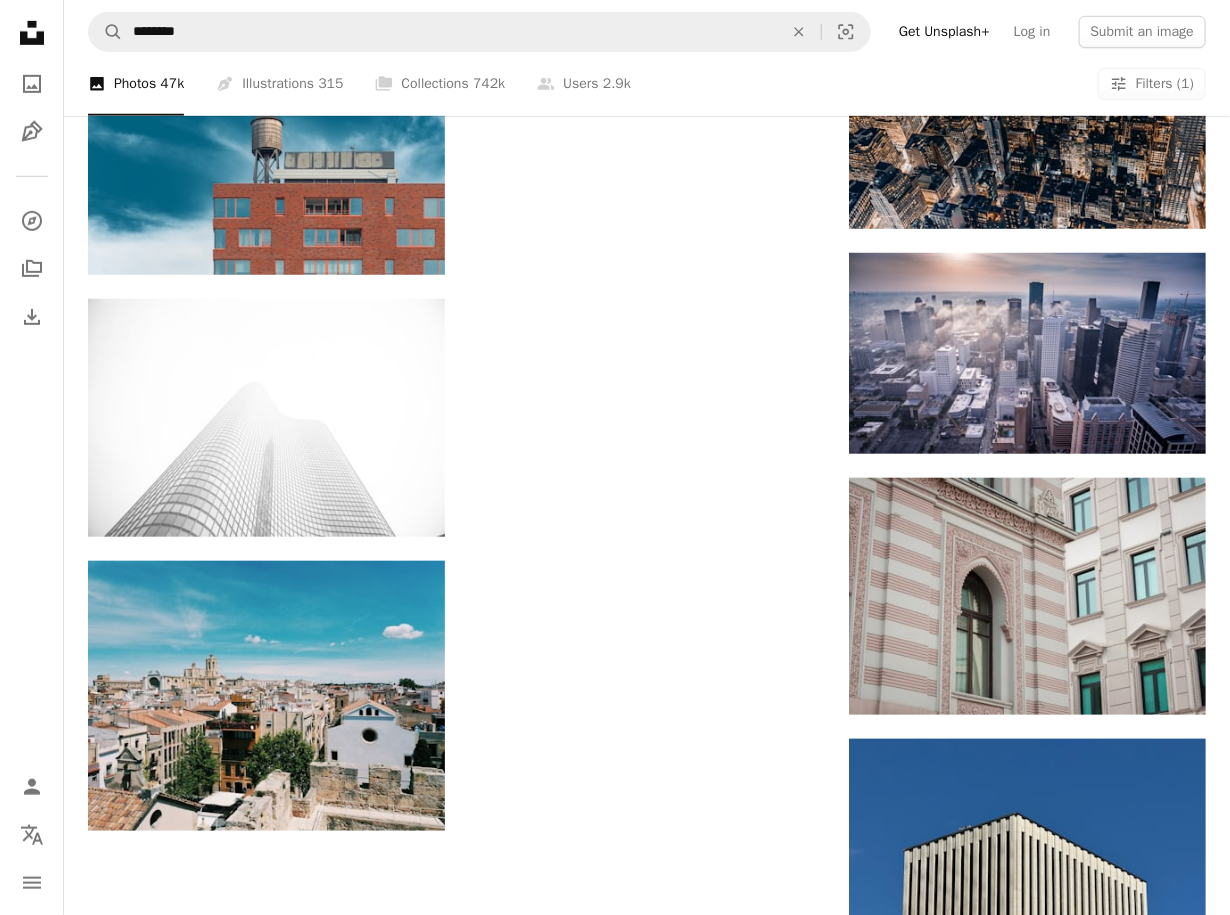 click at bounding box center [266, -1676] 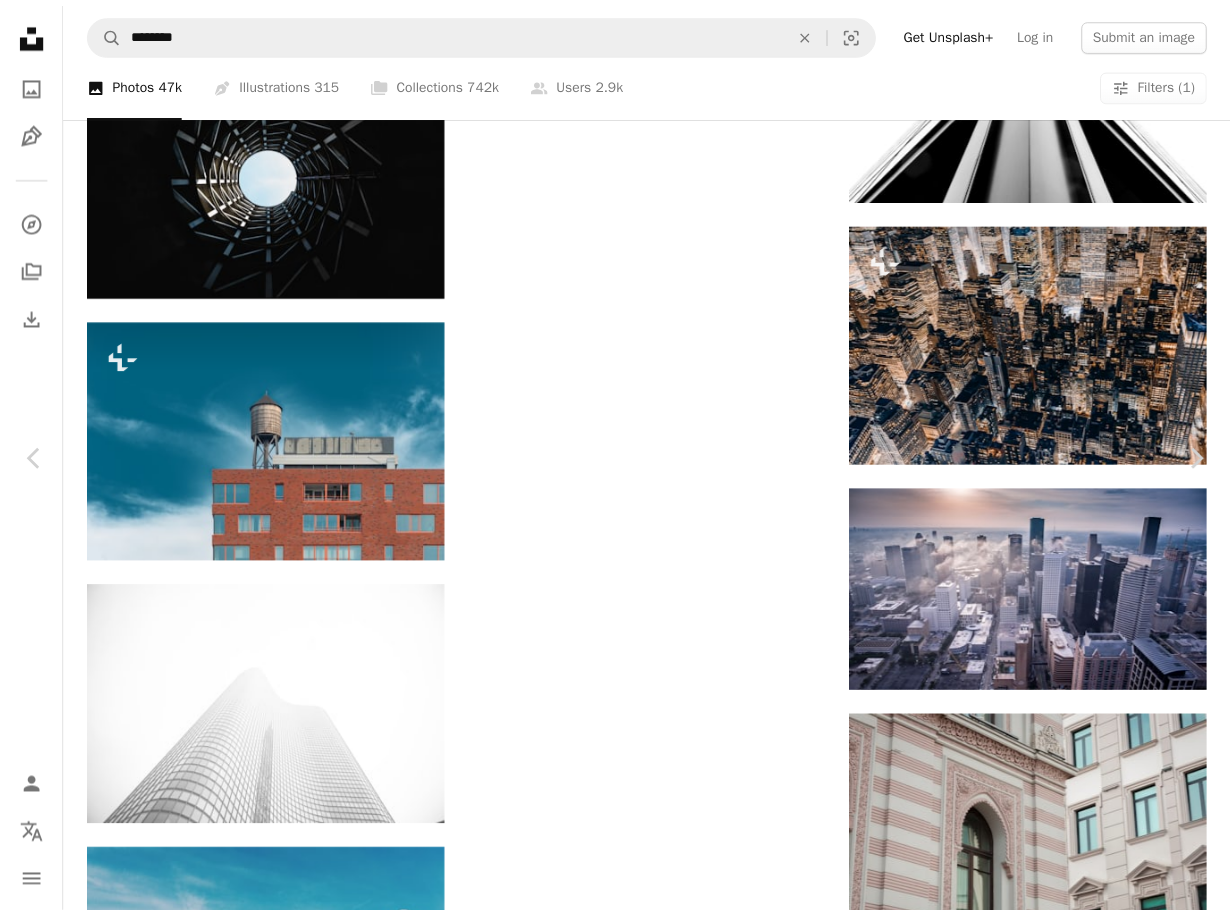 scroll, scrollTop: 0, scrollLeft: 0, axis: both 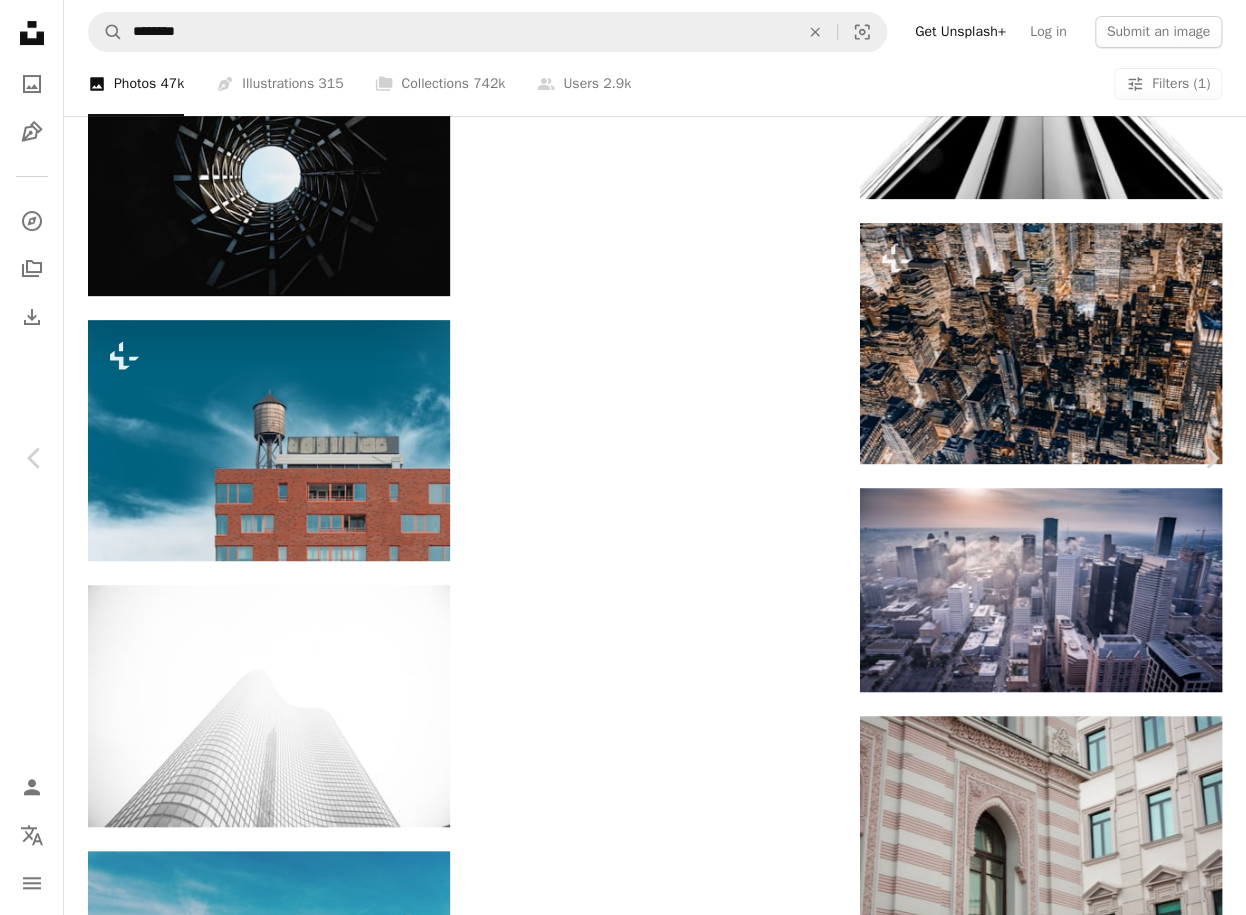 click on "Download free" at bounding box center [1047, 1843] 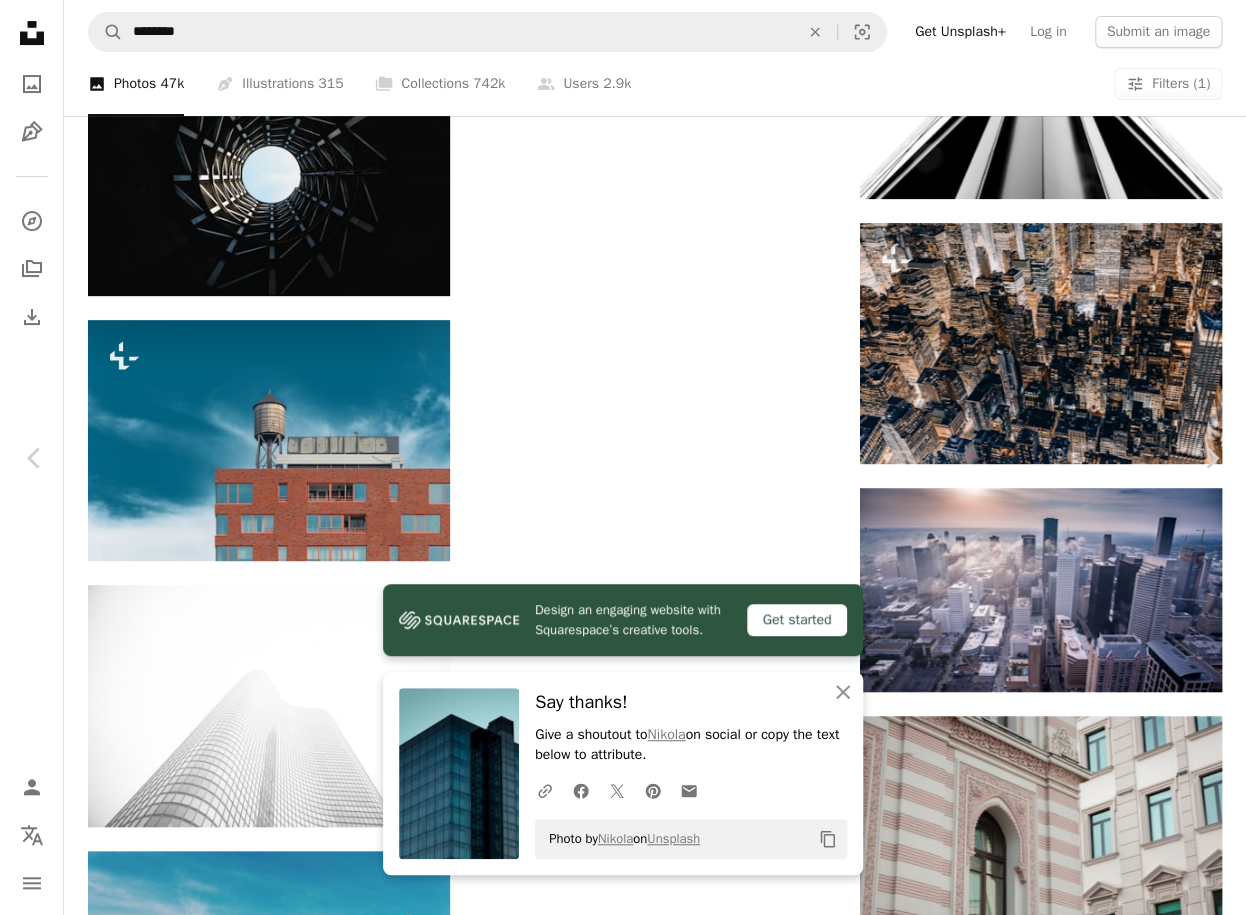 drag, startPoint x: 1162, startPoint y: 464, endPoint x: 1143, endPoint y: 464, distance: 19 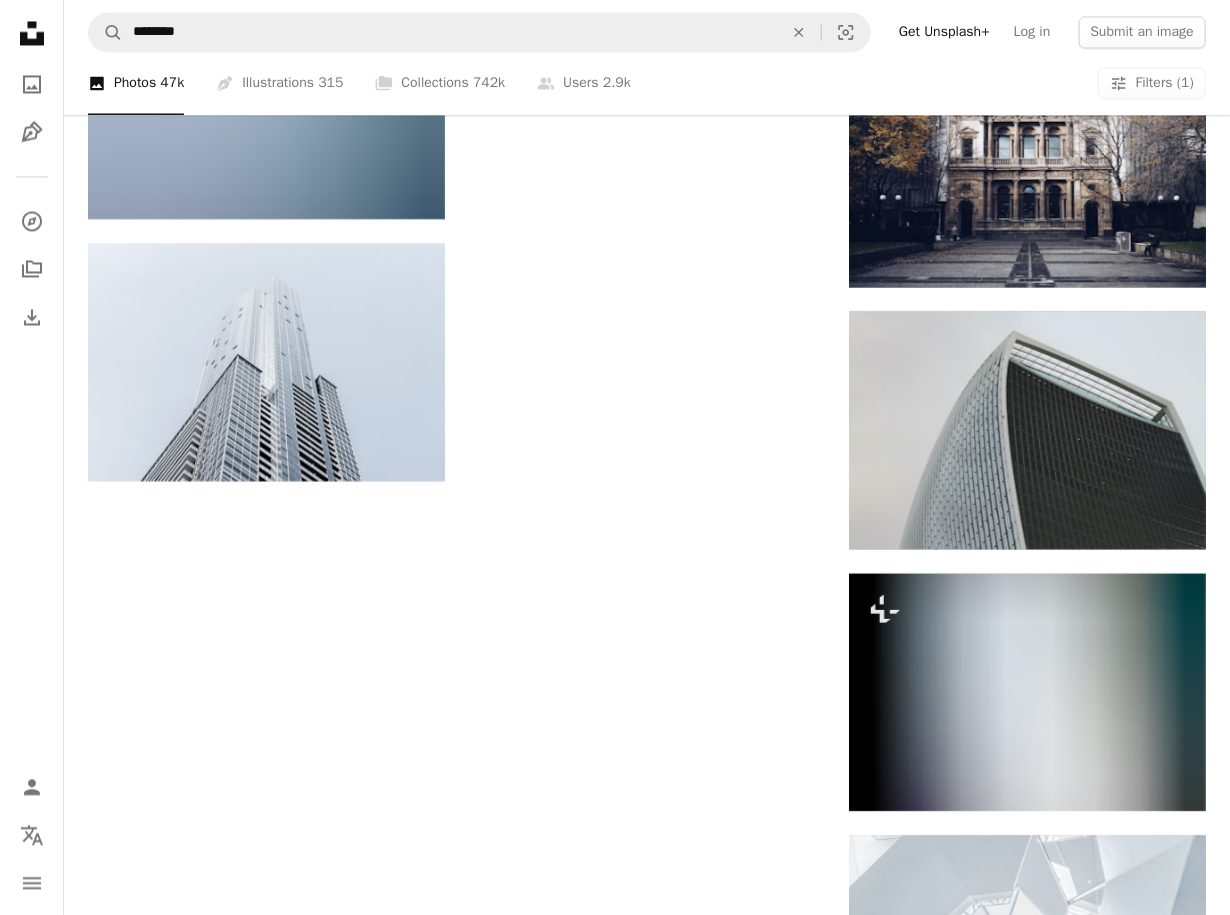scroll, scrollTop: 29400, scrollLeft: 0, axis: vertical 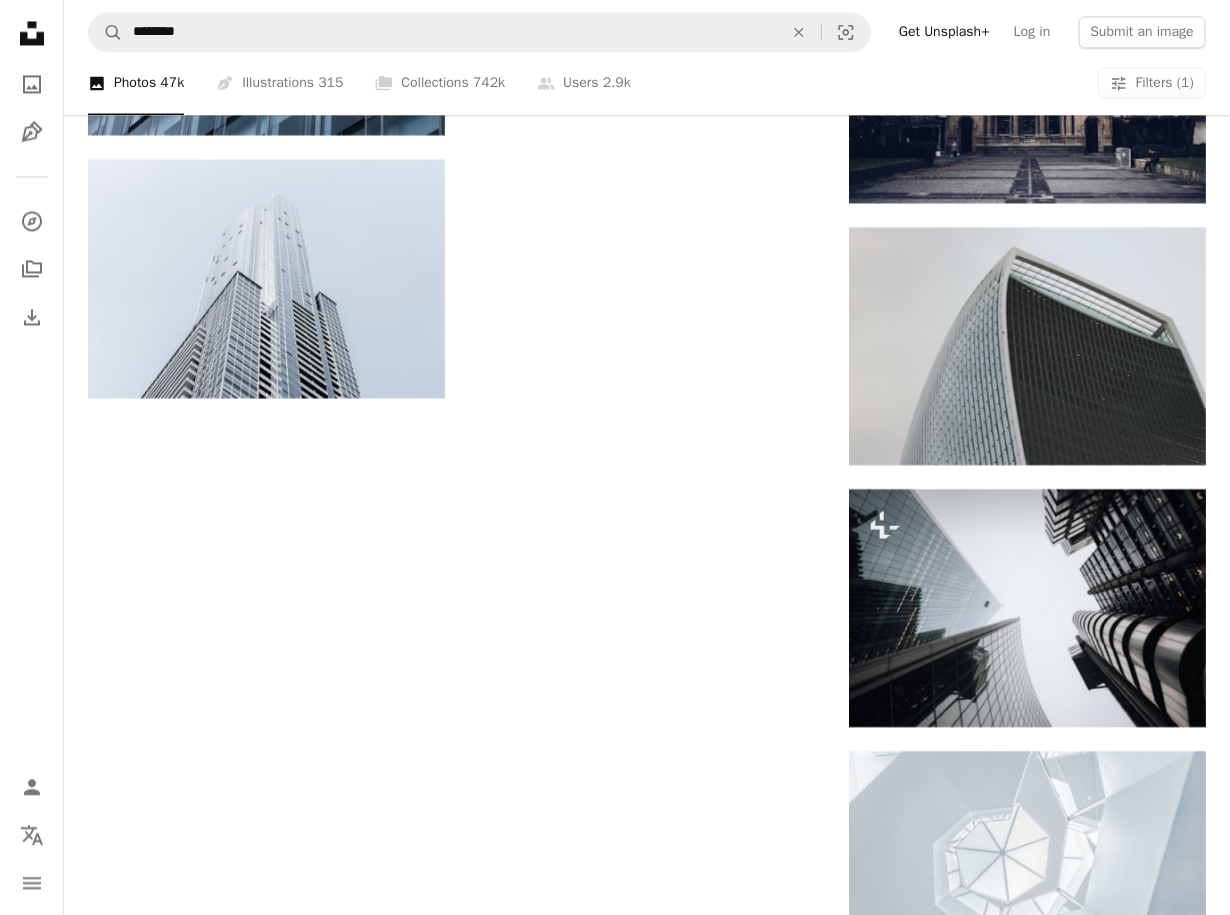 click at bounding box center [647, -4431] 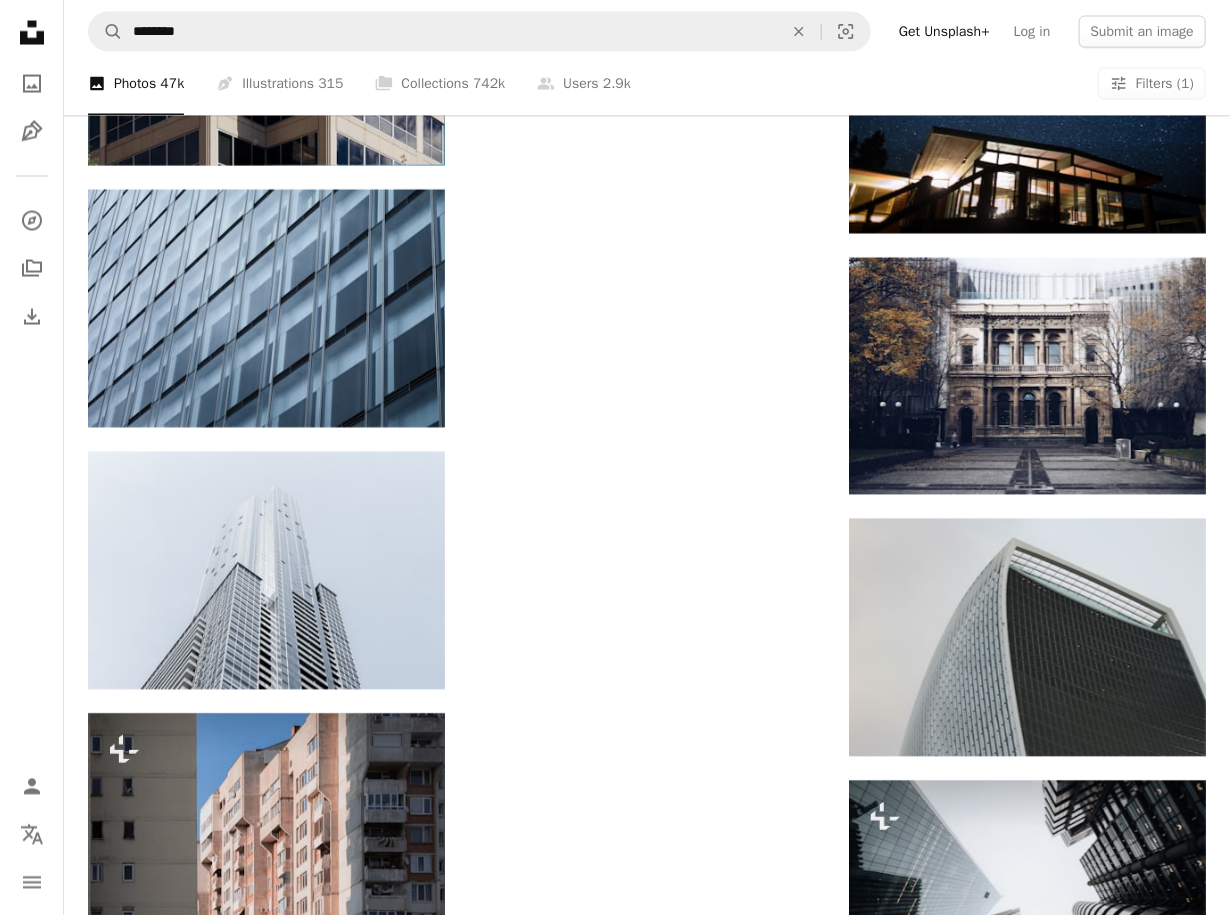 scroll, scrollTop: 29100, scrollLeft: 0, axis: vertical 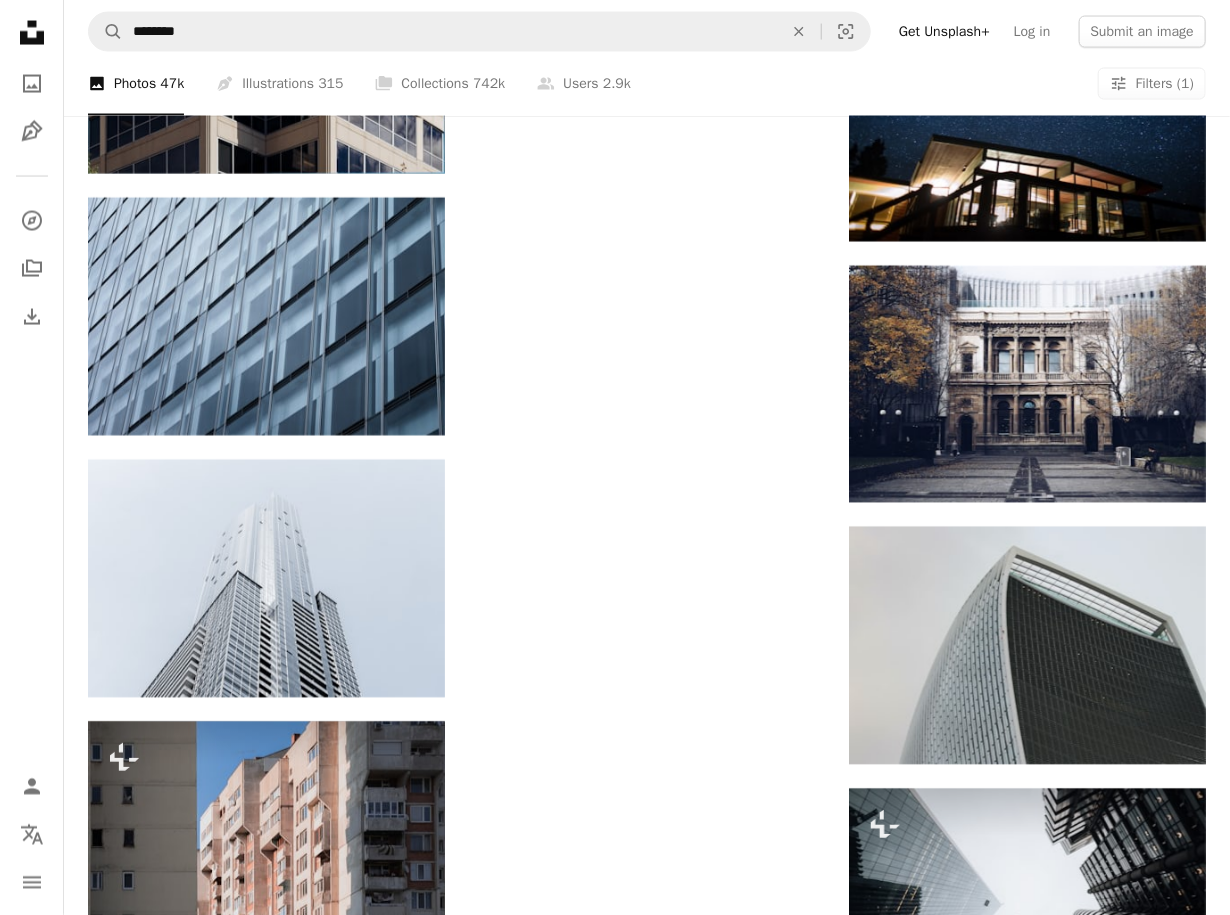 click at bounding box center (647, -4131) 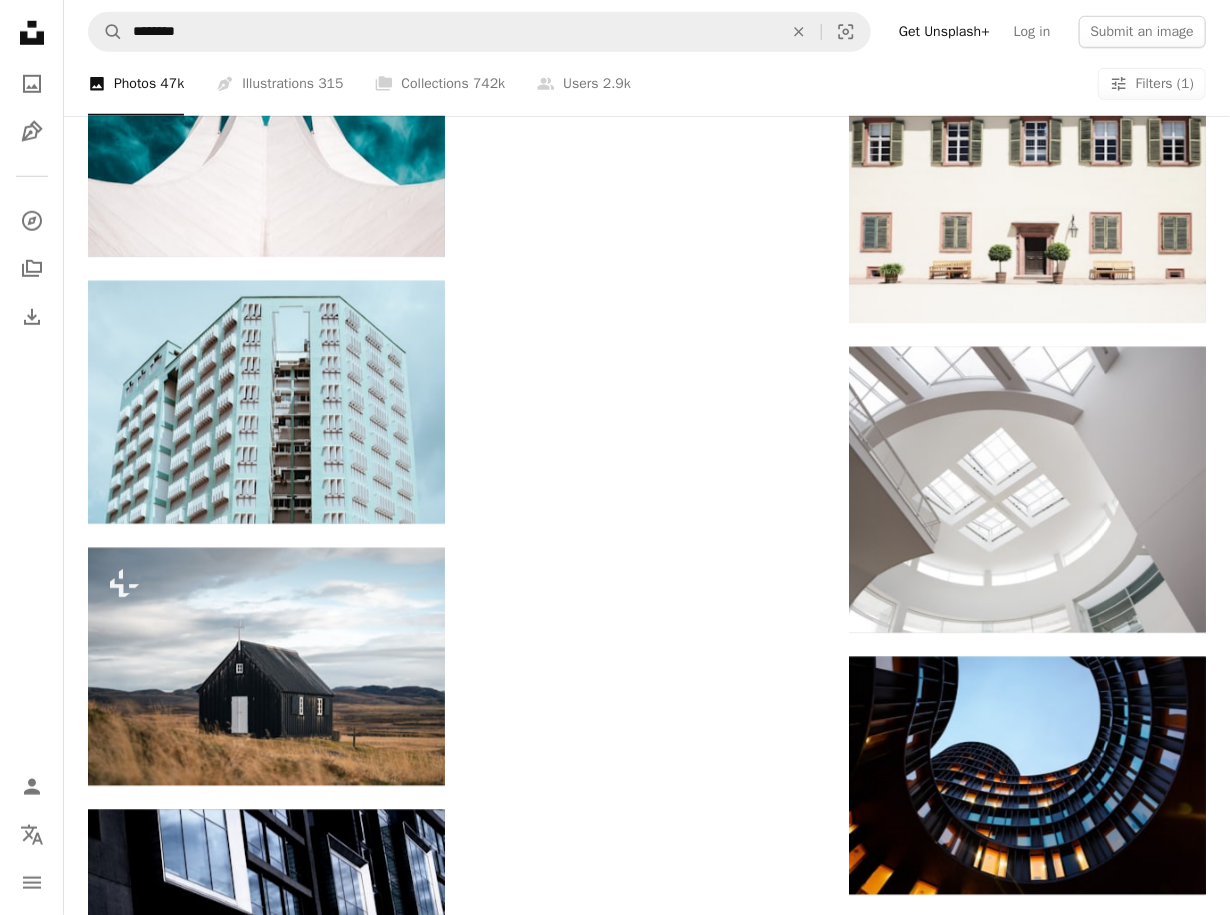 scroll, scrollTop: 31200, scrollLeft: 0, axis: vertical 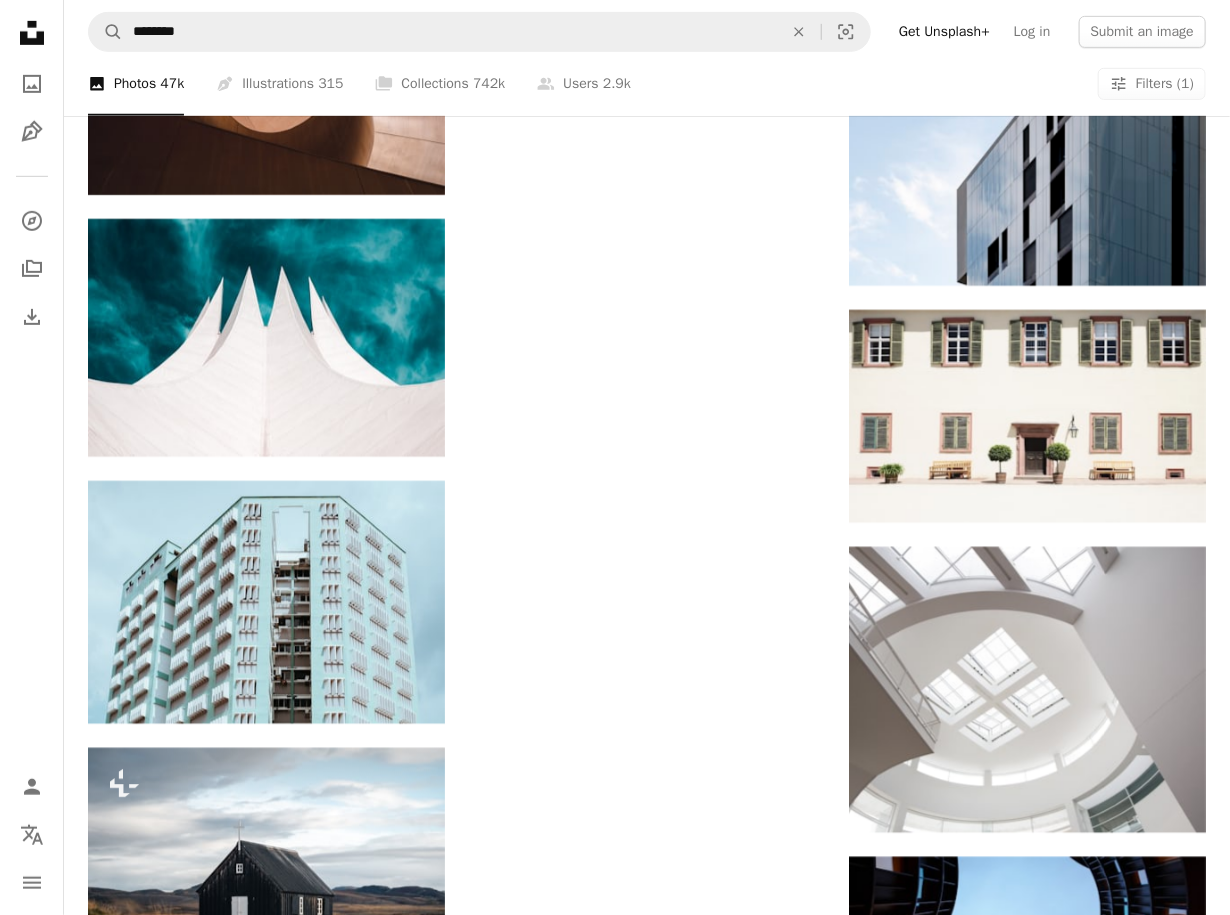 click at bounding box center (1027, -1454) 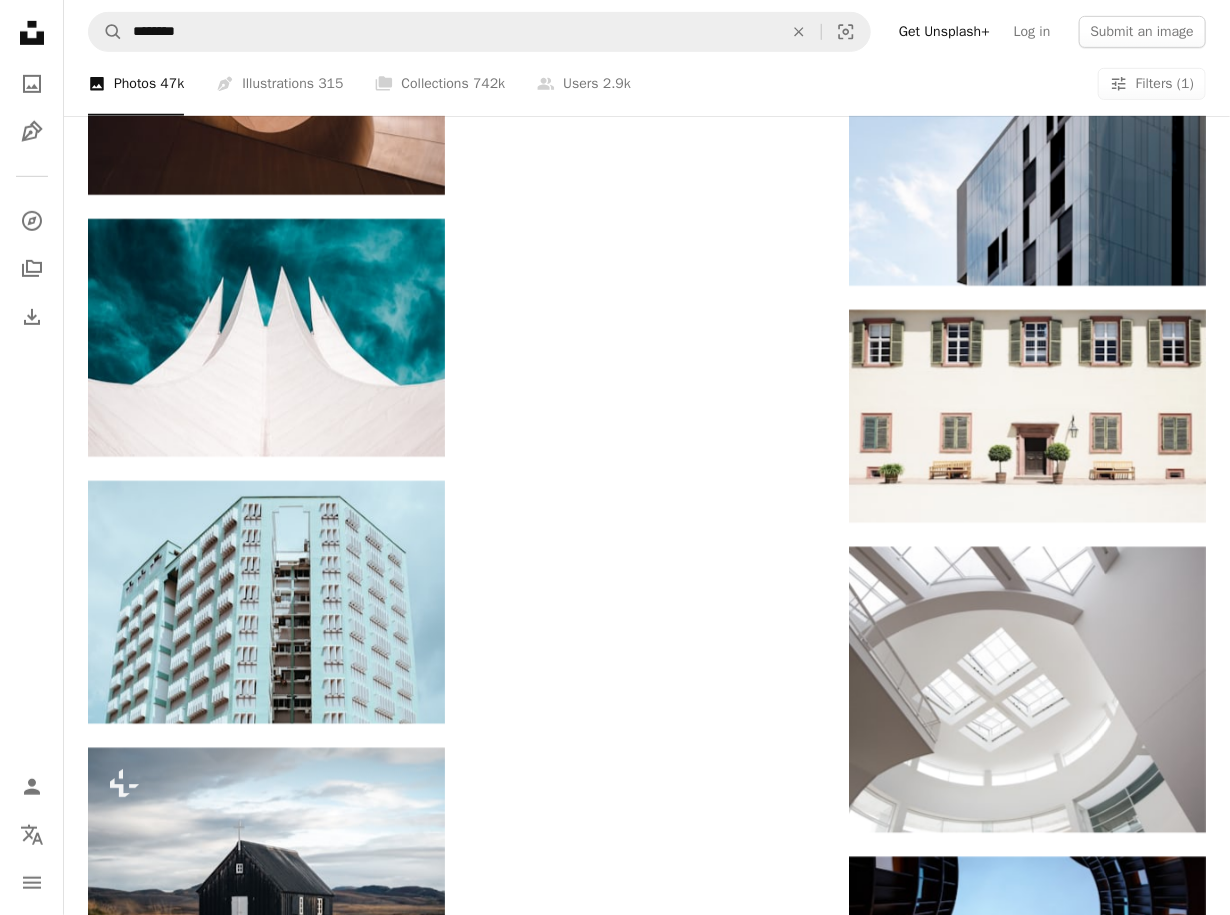 click on "Arrow pointing down" 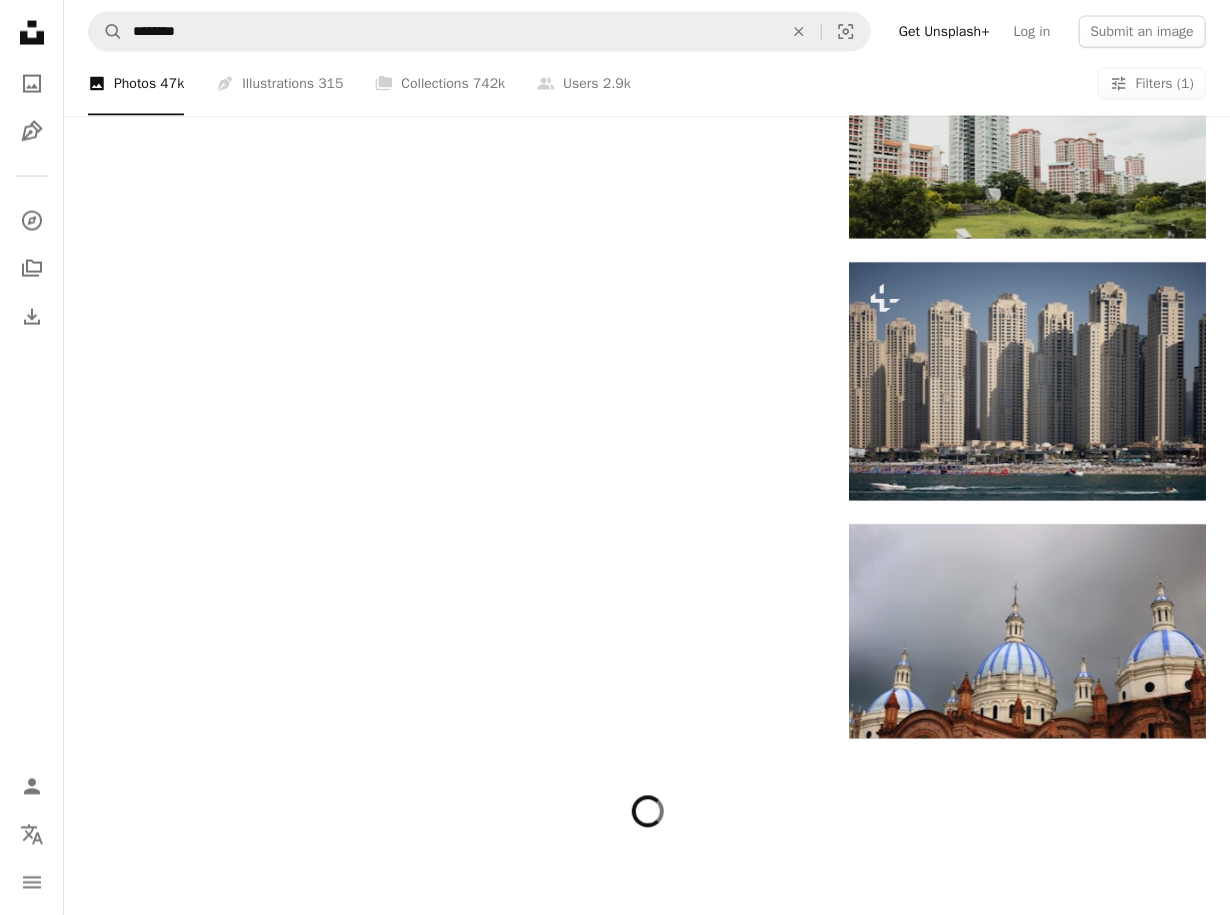 scroll, scrollTop: 35200, scrollLeft: 0, axis: vertical 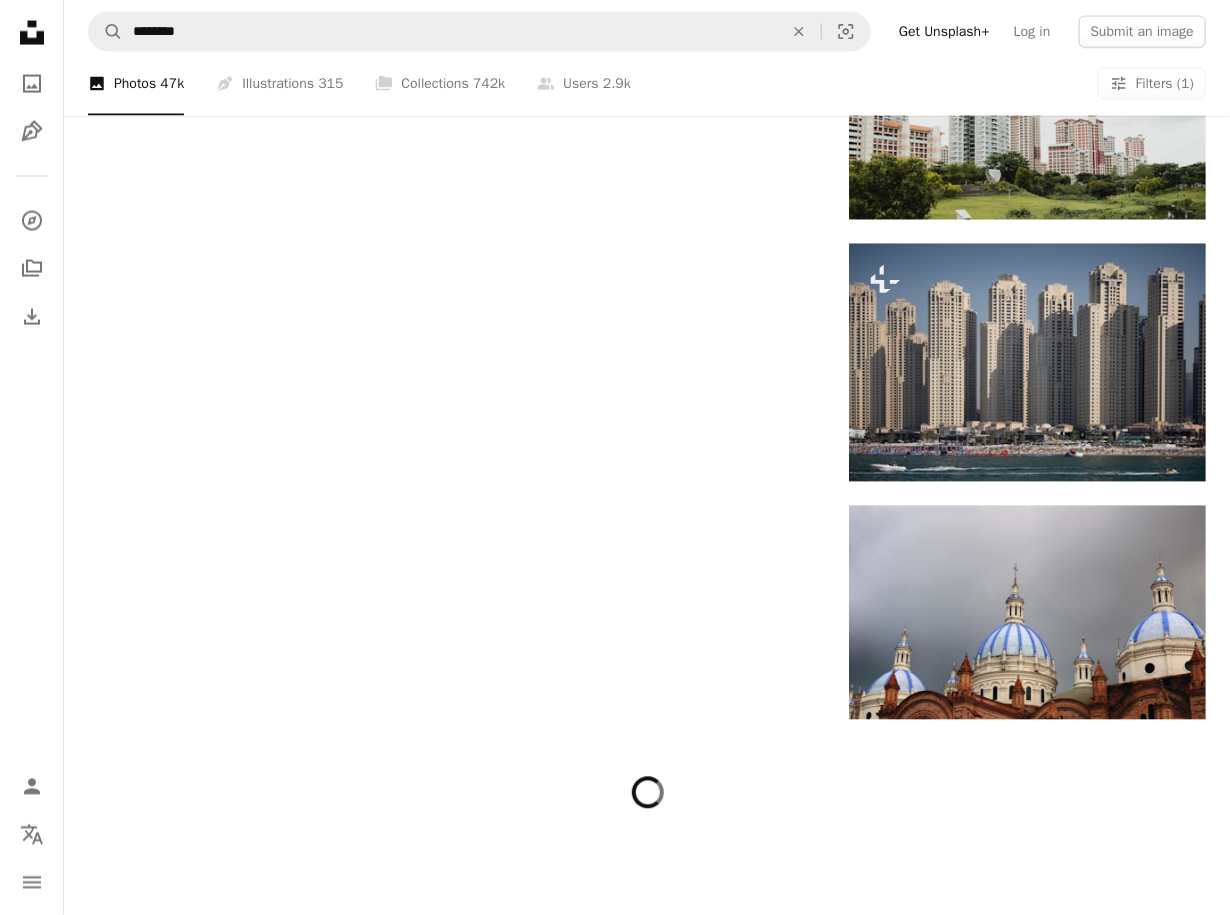 click at bounding box center (1027, -1450) 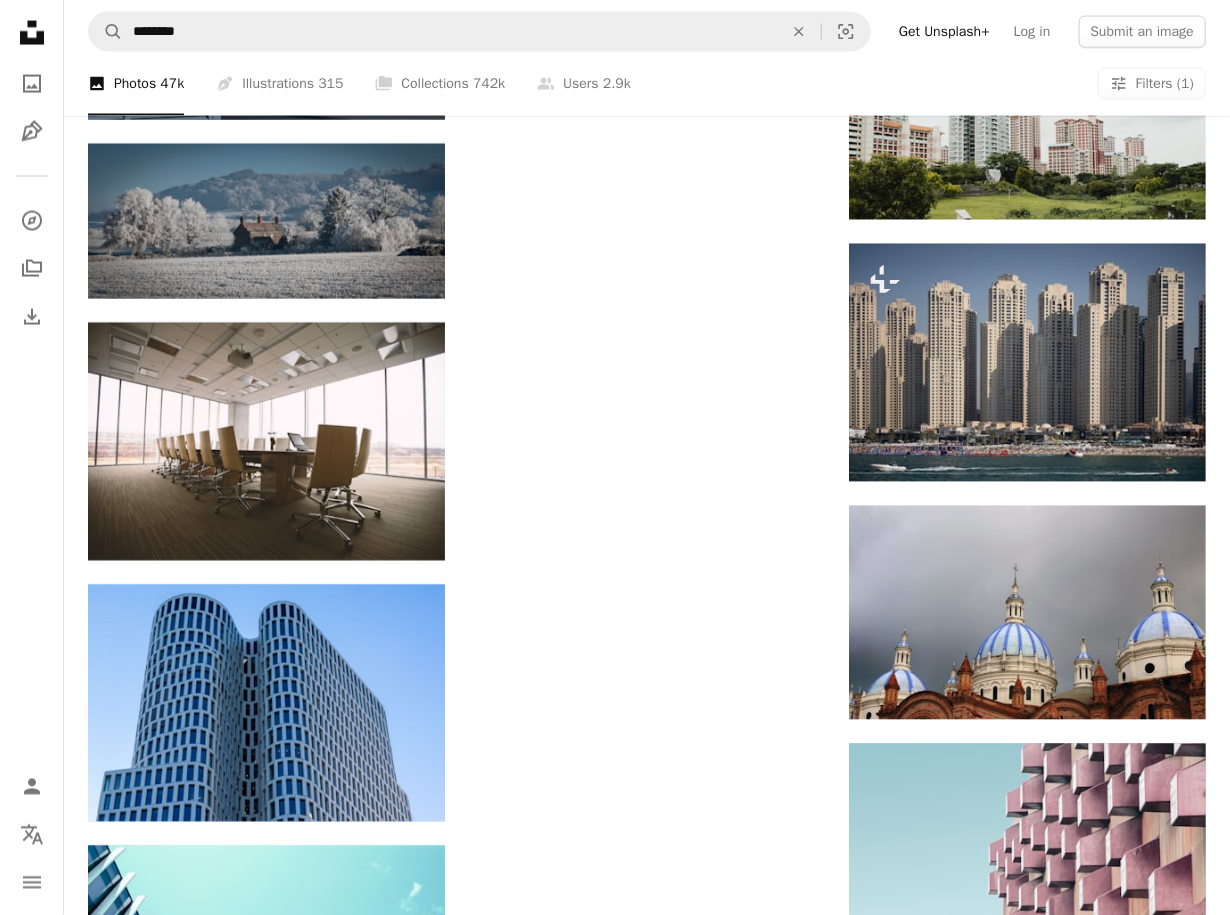 click at bounding box center [1027, -1450] 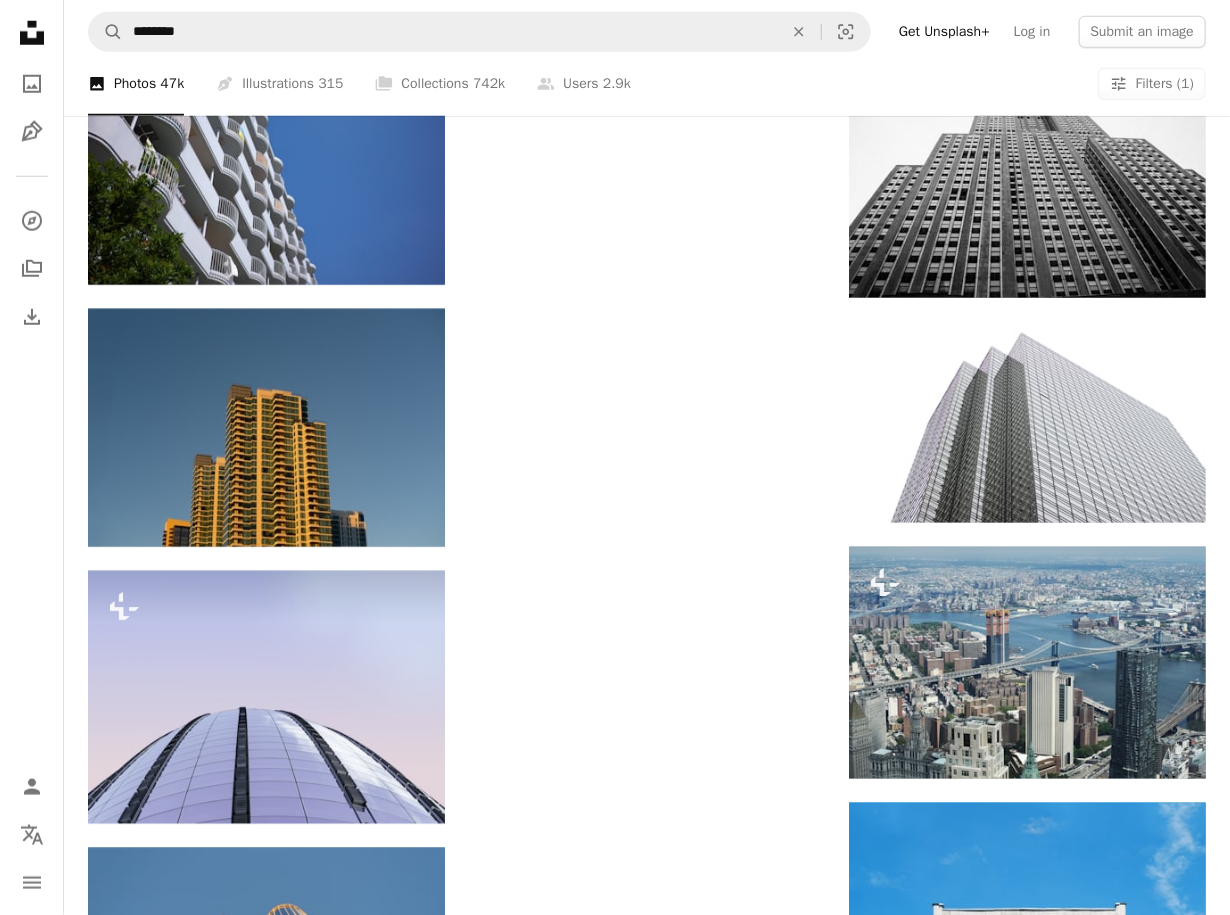 scroll, scrollTop: 37800, scrollLeft: 0, axis: vertical 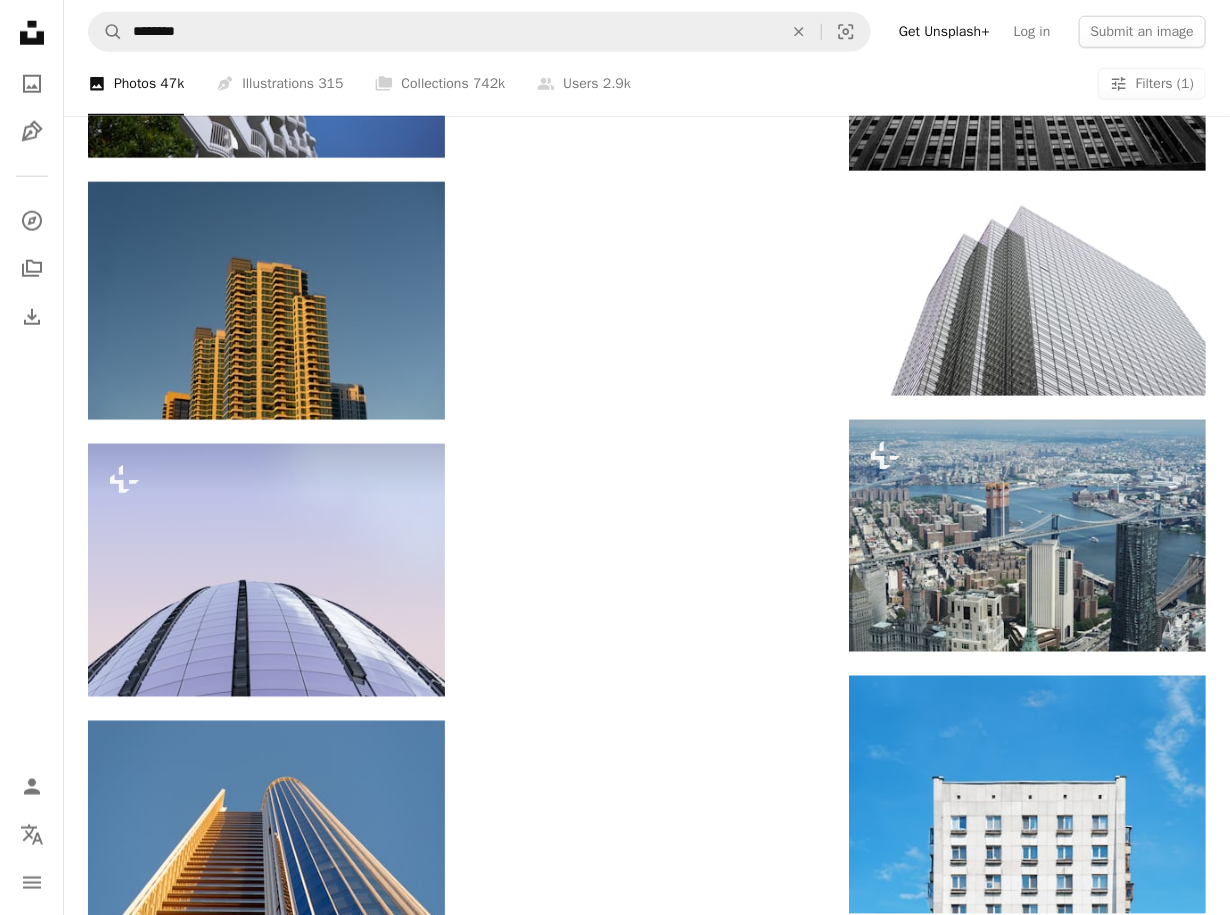 click at bounding box center (1027, -1484) 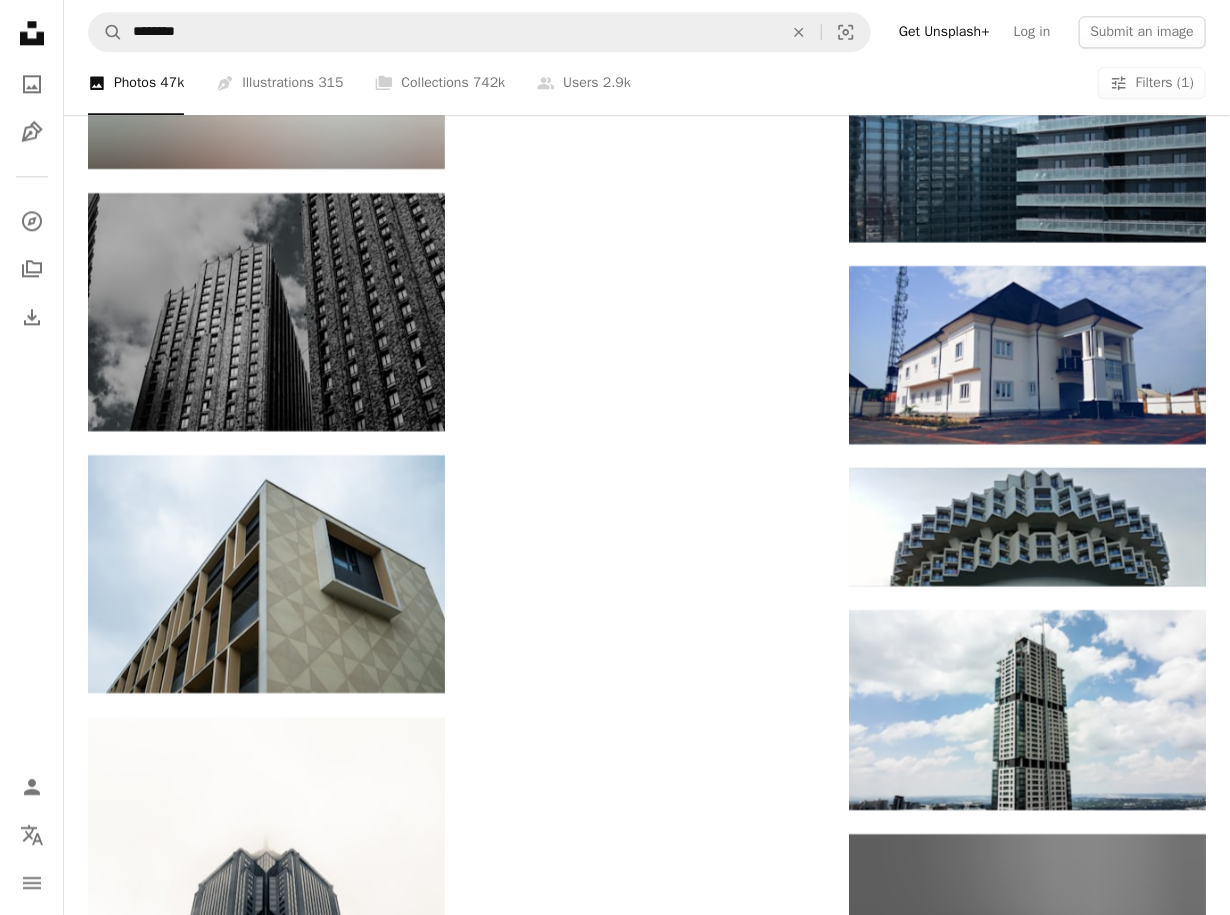 scroll, scrollTop: 51300, scrollLeft: 0, axis: vertical 